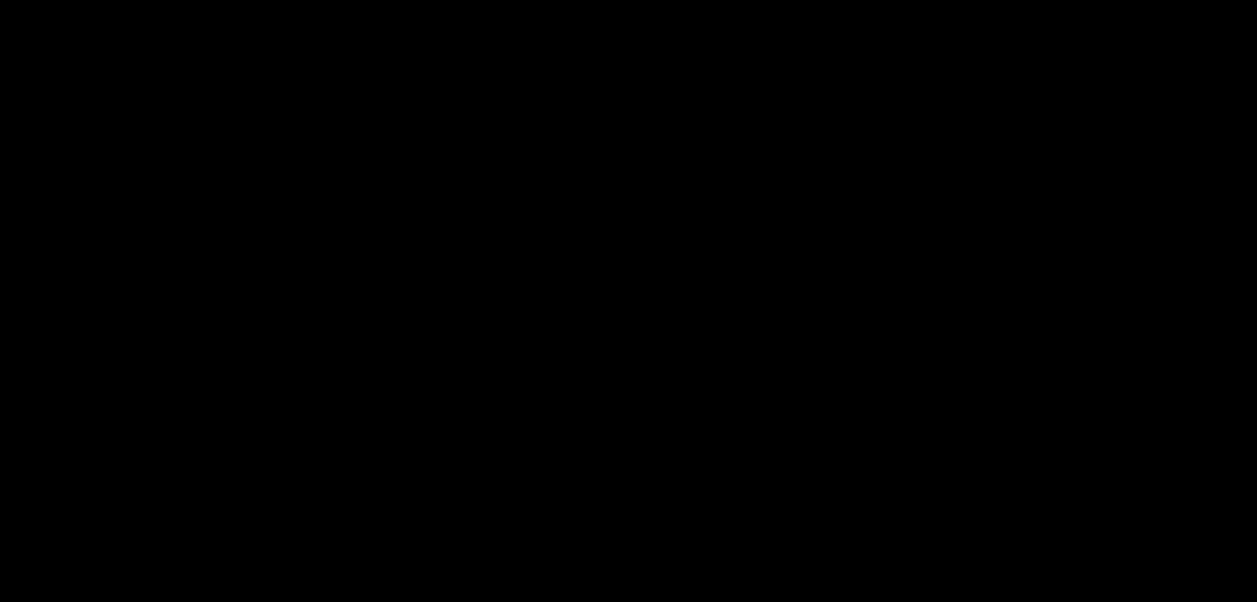 scroll, scrollTop: 0, scrollLeft: 0, axis: both 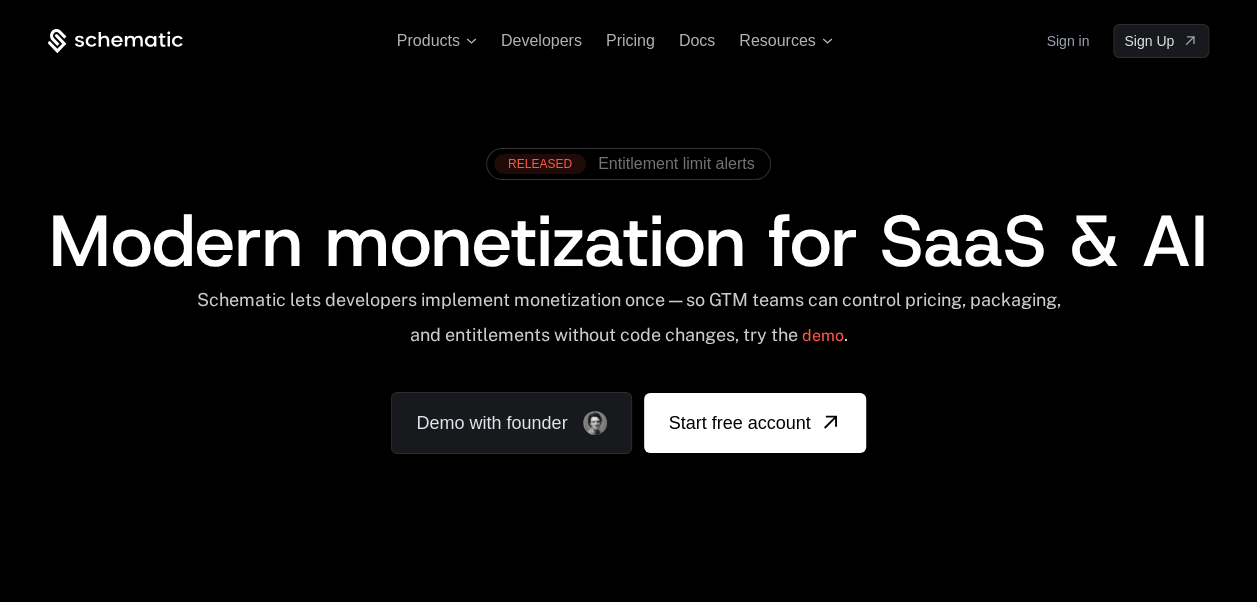drag, startPoint x: 211, startPoint y: 39, endPoint x: -4, endPoint y: 46, distance: 215.11392 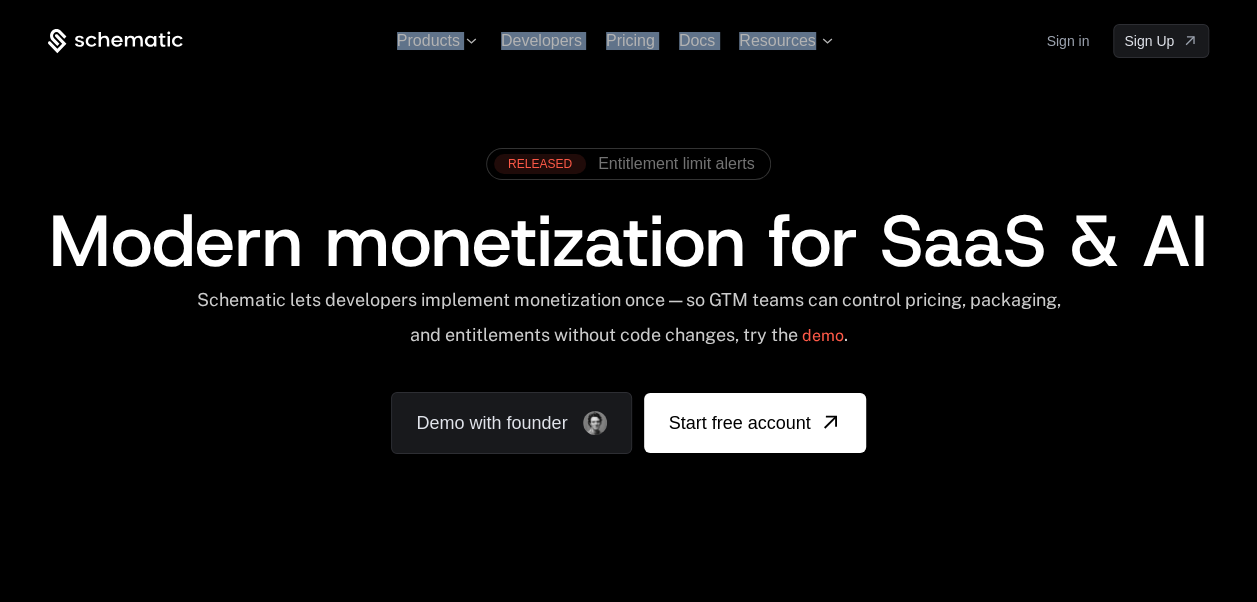 drag, startPoint x: 380, startPoint y: 44, endPoint x: 952, endPoint y: 53, distance: 572.0708 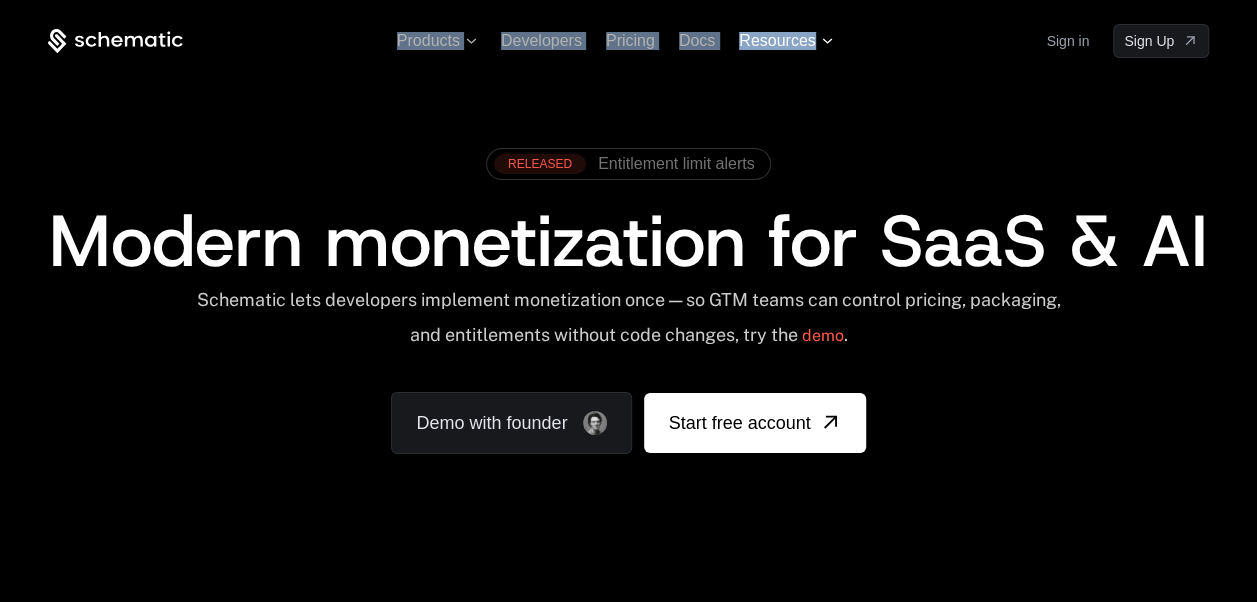 click 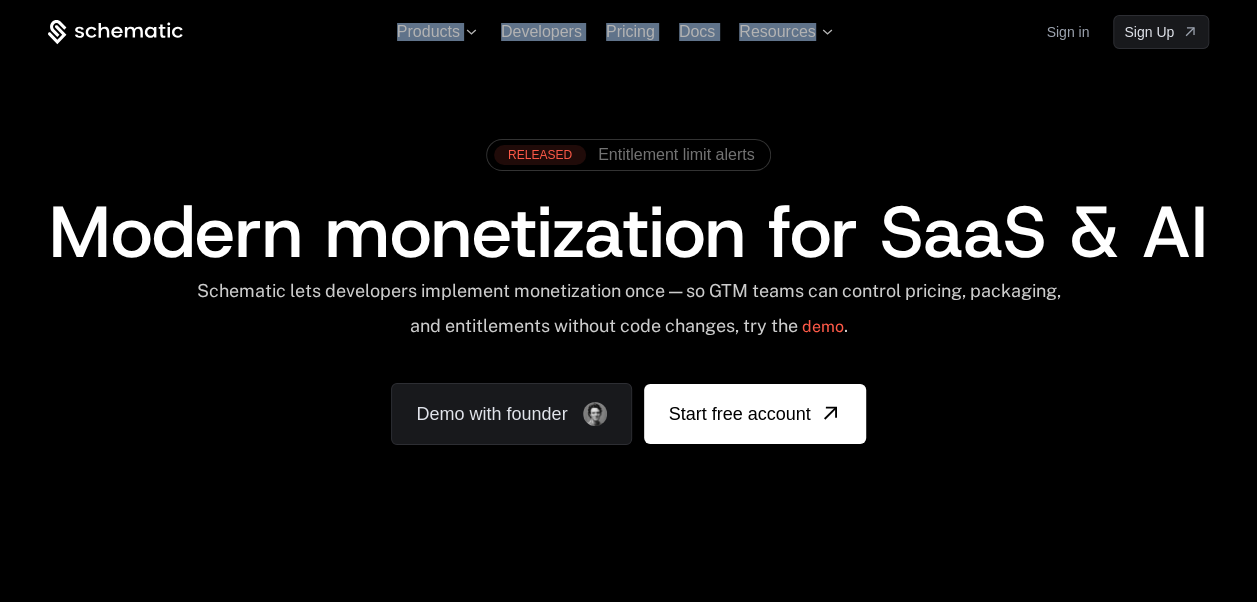 scroll, scrollTop: 0, scrollLeft: 0, axis: both 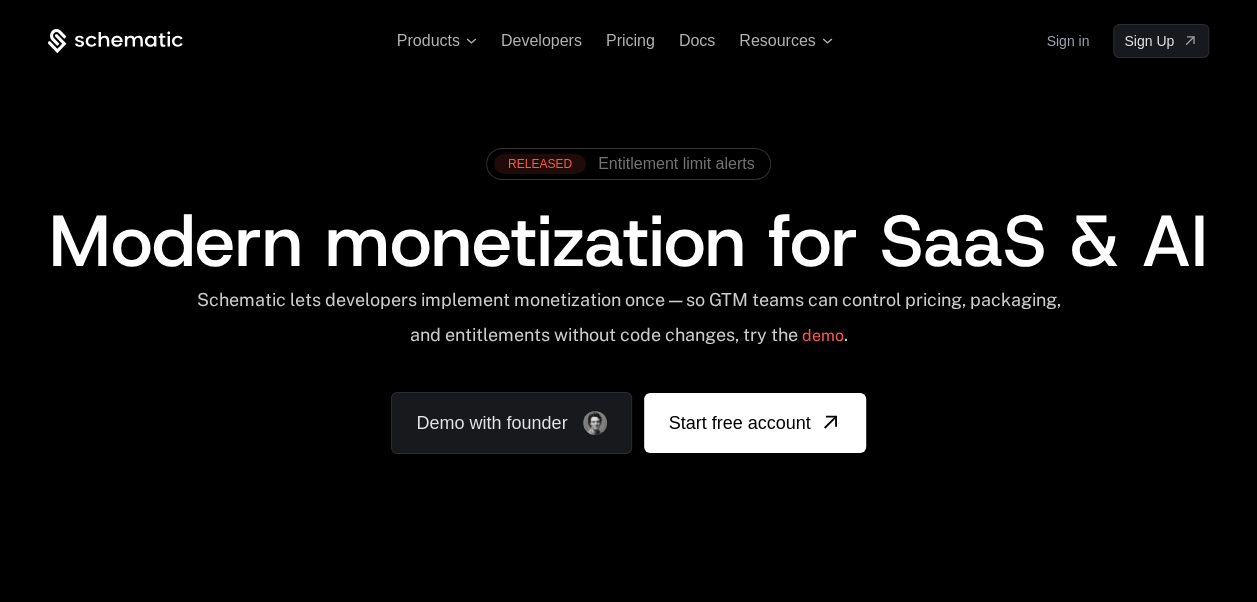 click on "RELEASED Entitlement limit alerts Modern monetization for SaaS & AI Schematic lets developers implement monetization once — so GTM teams can control pricing, packaging, and entitlements without code changes, try the   demo . Demo with founder   Start free account" at bounding box center [628, 296] 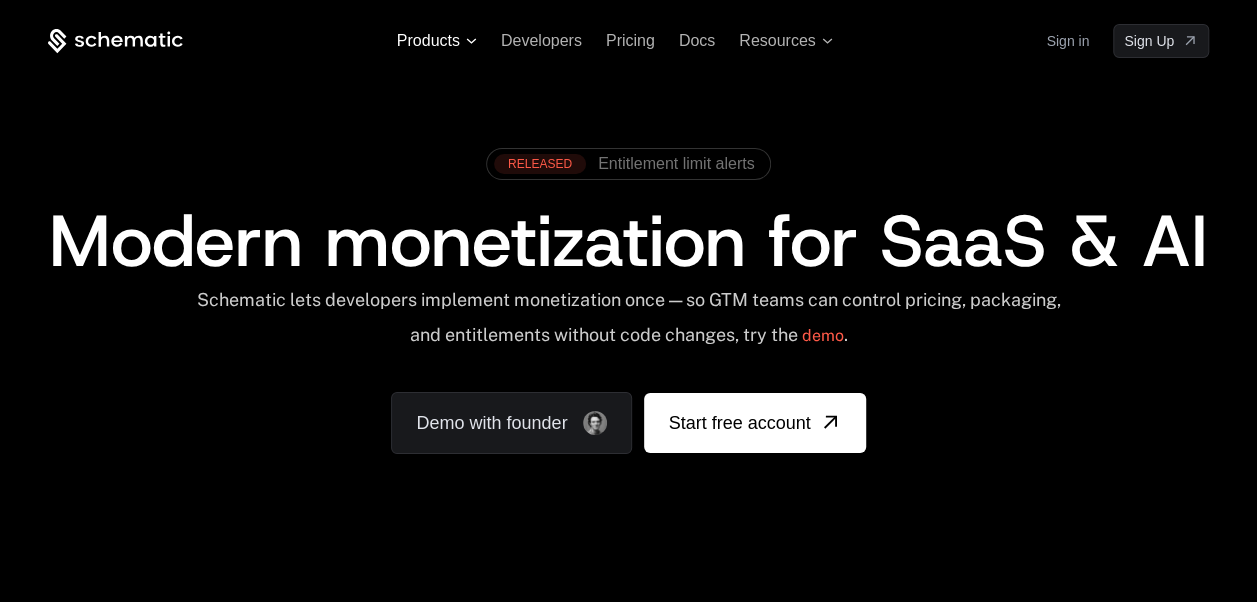 click 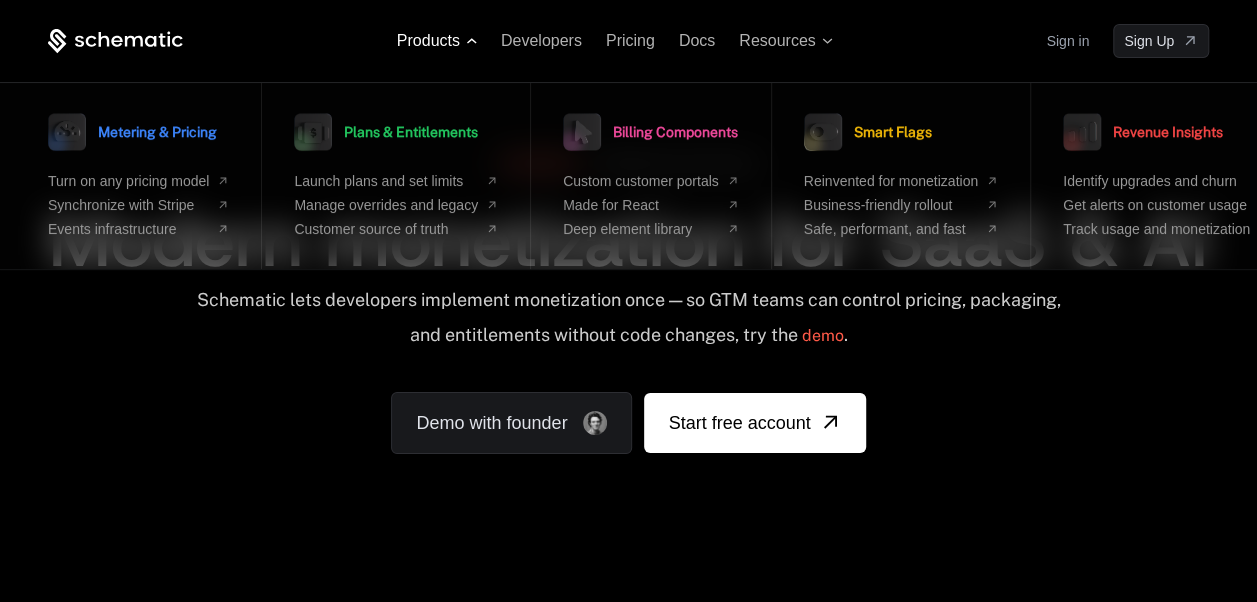 click 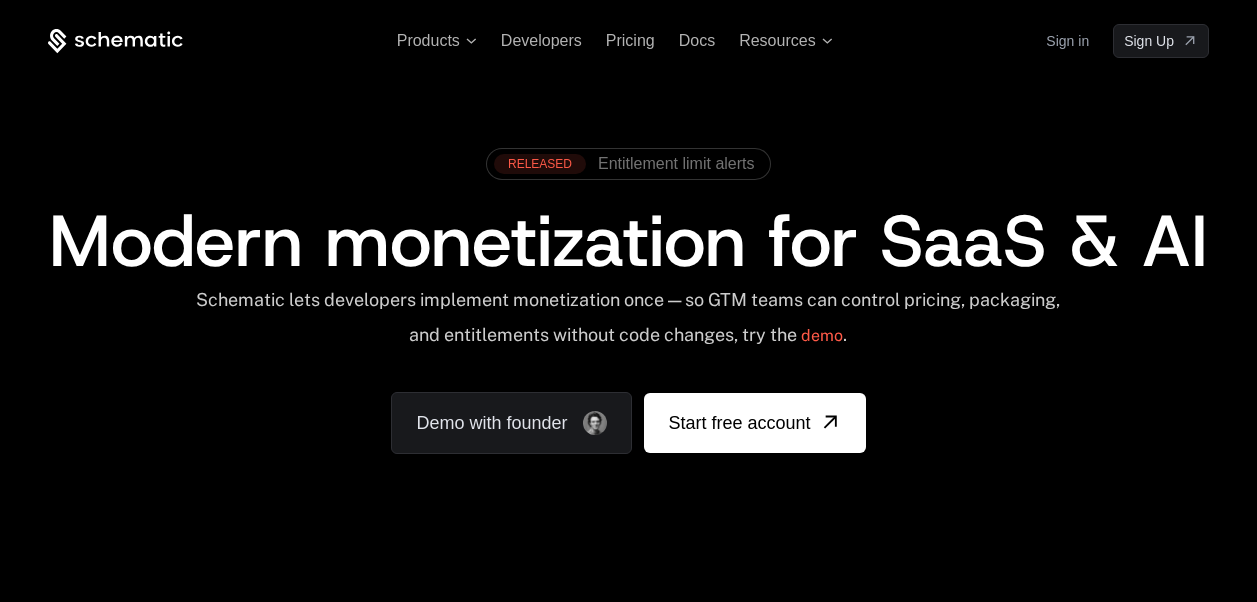 scroll, scrollTop: 0, scrollLeft: 0, axis: both 